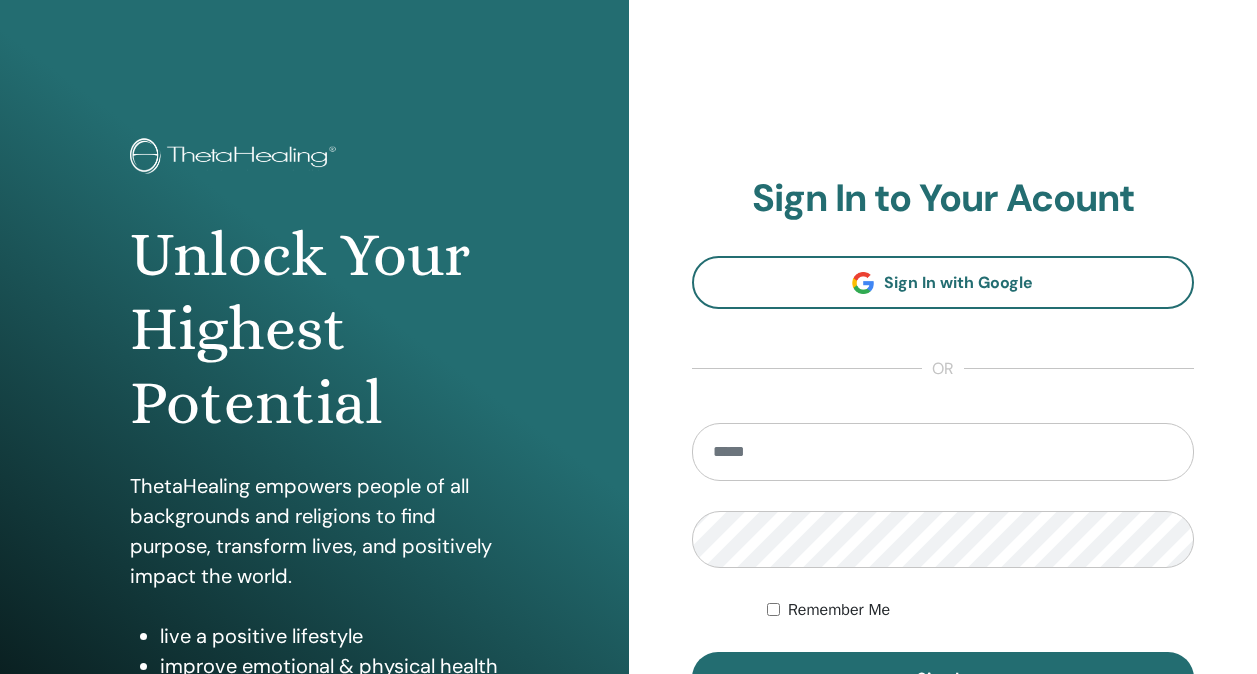 scroll, scrollTop: 0, scrollLeft: 0, axis: both 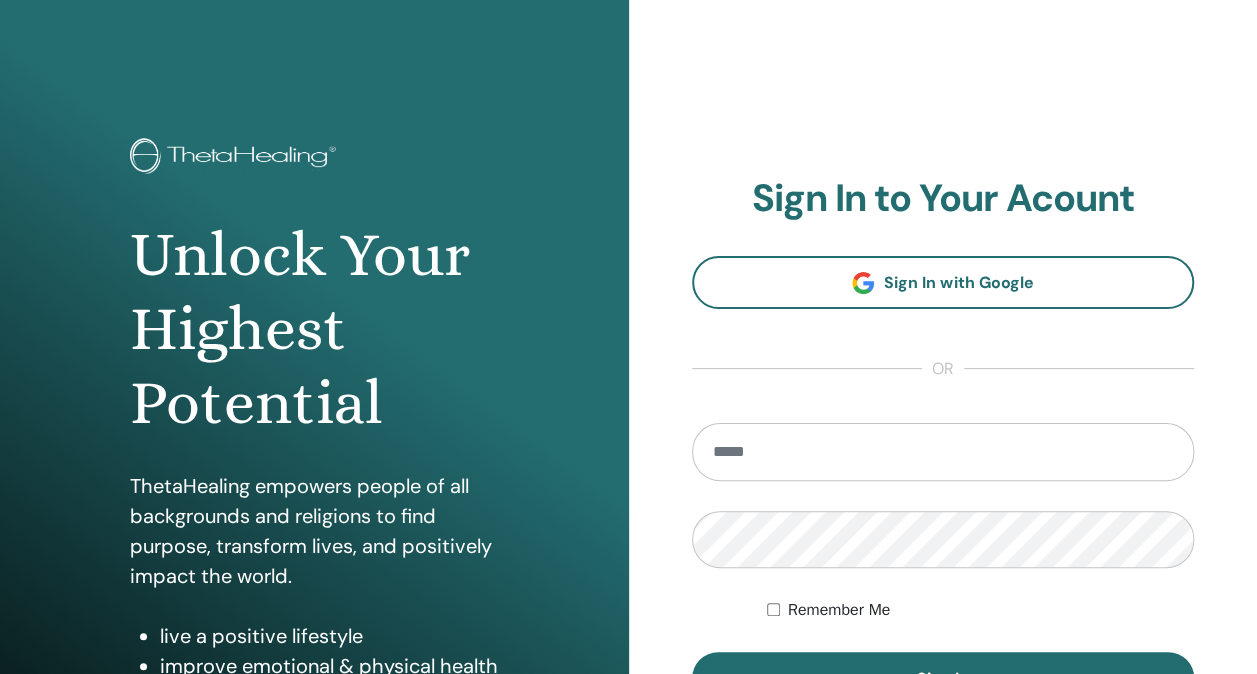 click at bounding box center (943, 452) 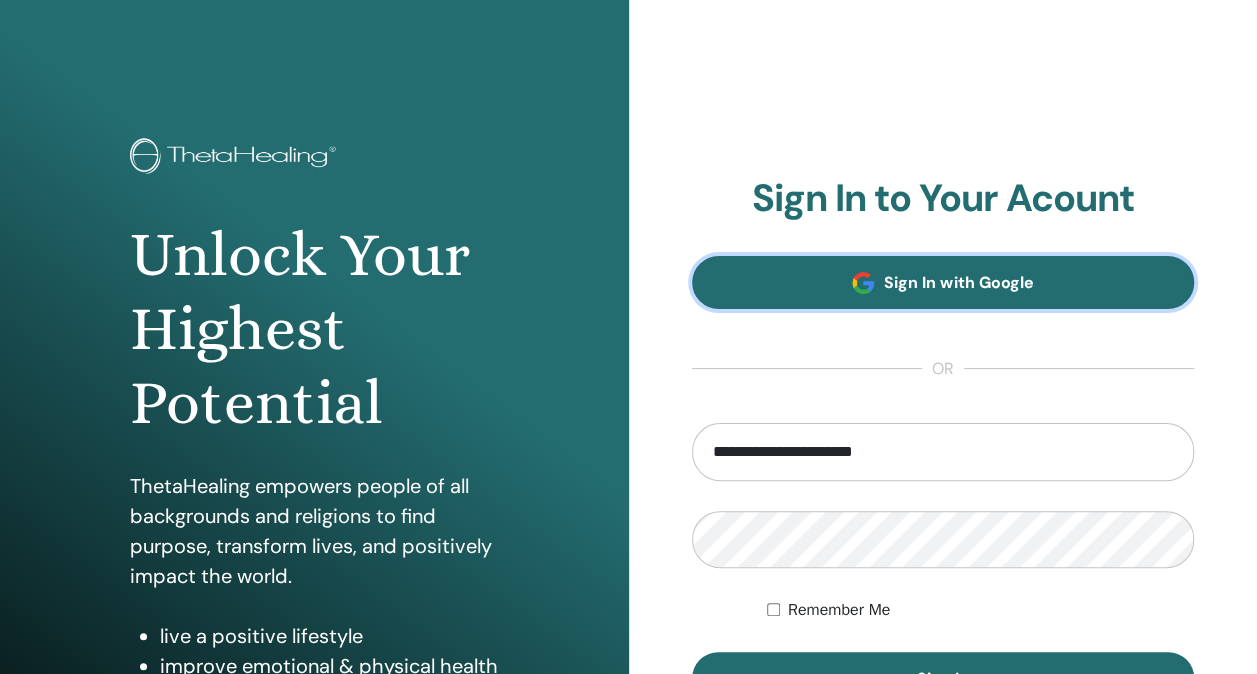 click on "Sign In with Google" at bounding box center [943, 282] 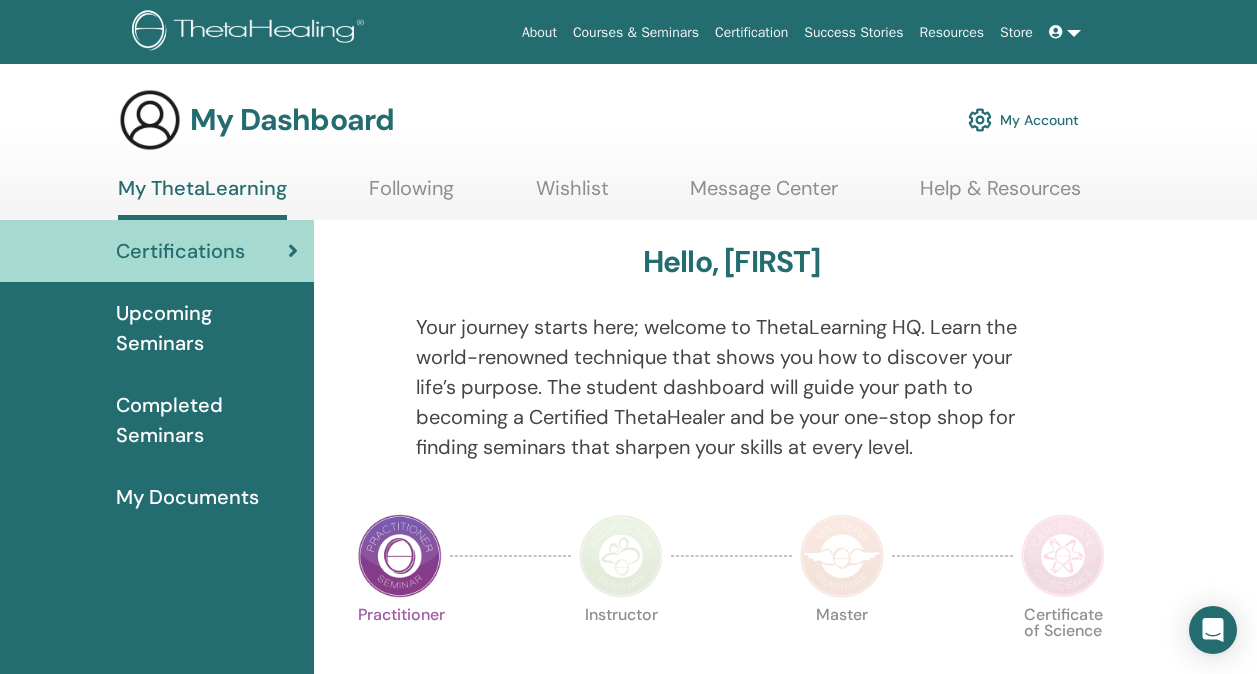 scroll, scrollTop: 0, scrollLeft: 0, axis: both 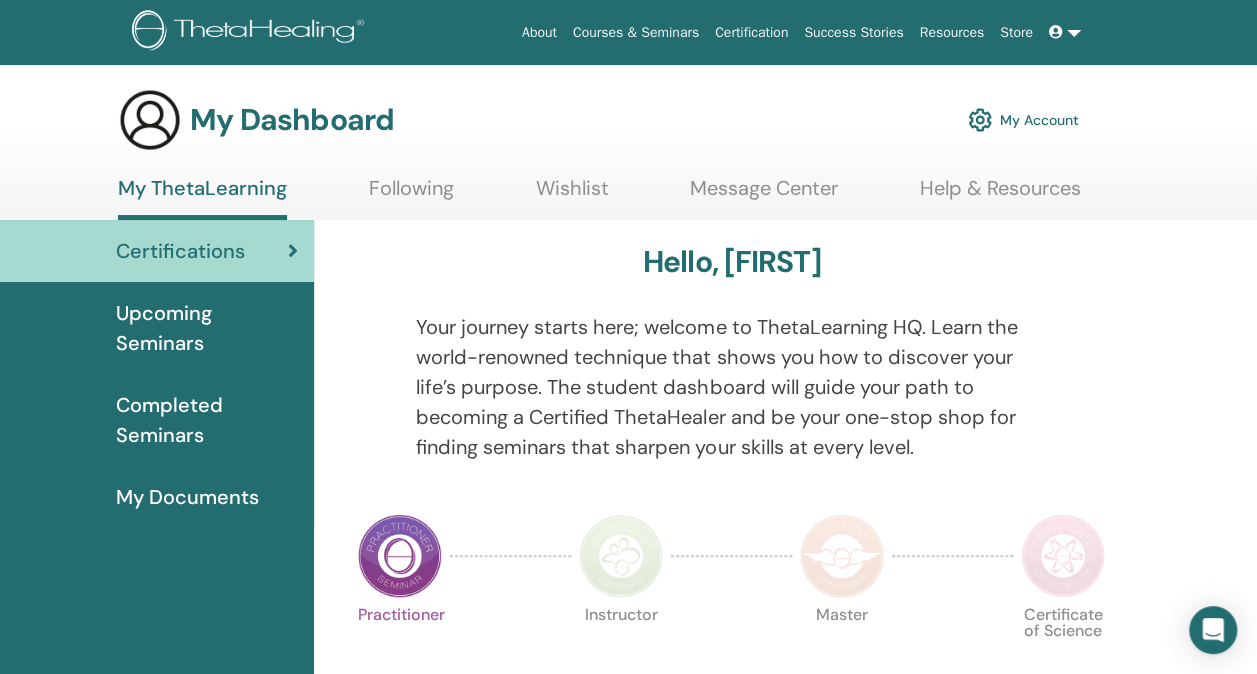 drag, startPoint x: 1251, startPoint y: 134, endPoint x: 1250, endPoint y: 221, distance: 87.005745 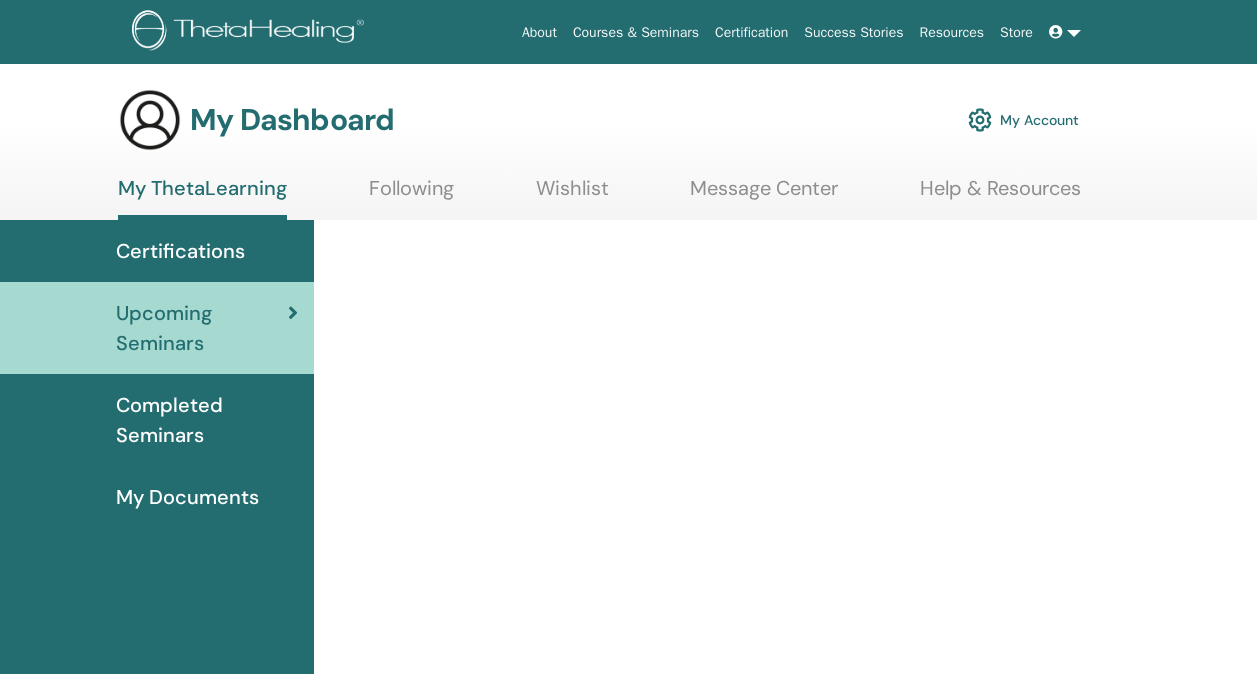 scroll, scrollTop: 0, scrollLeft: 0, axis: both 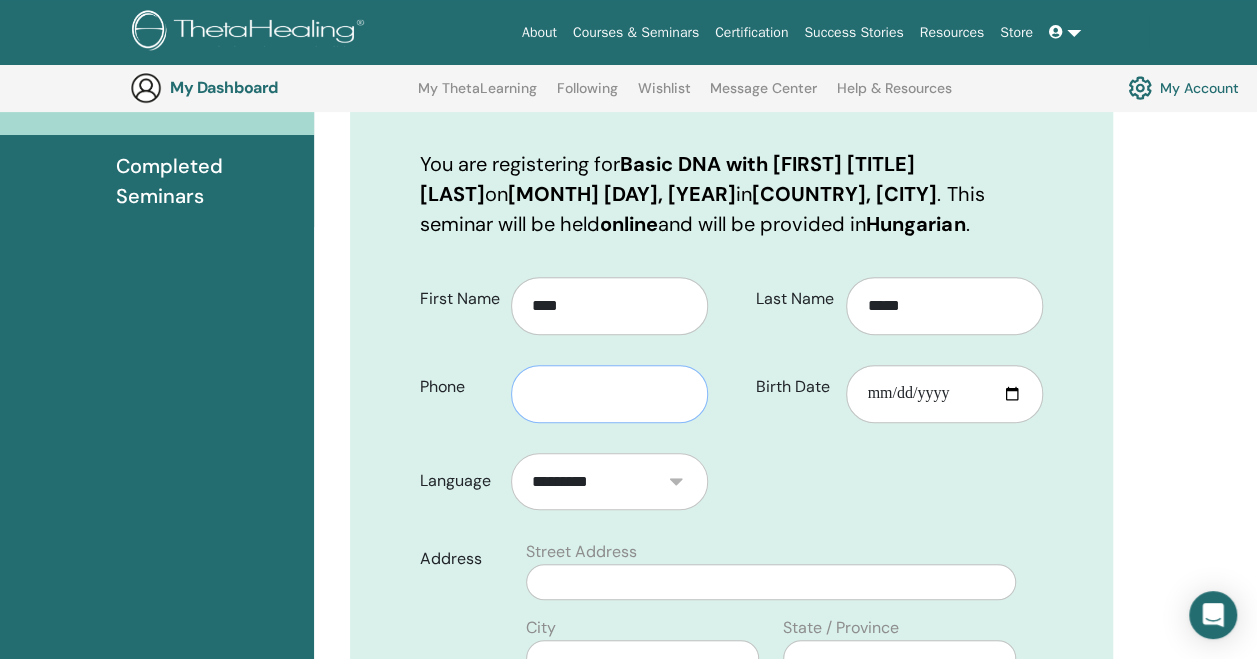 click at bounding box center (609, 394) 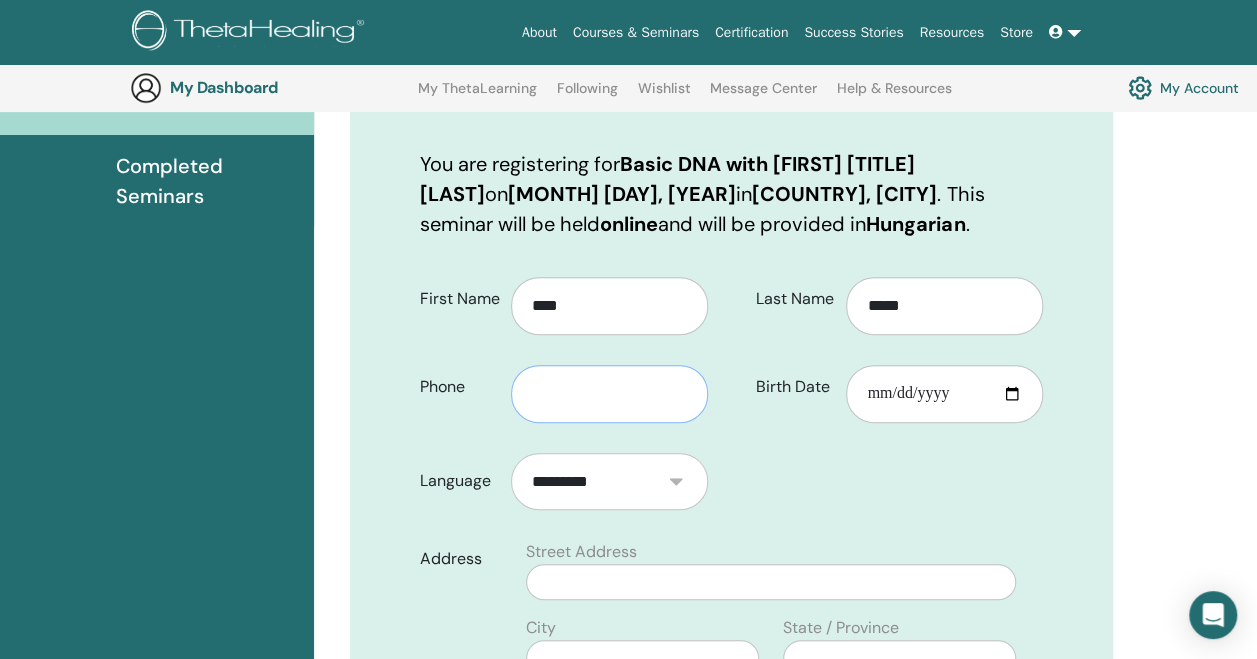 type on "*" 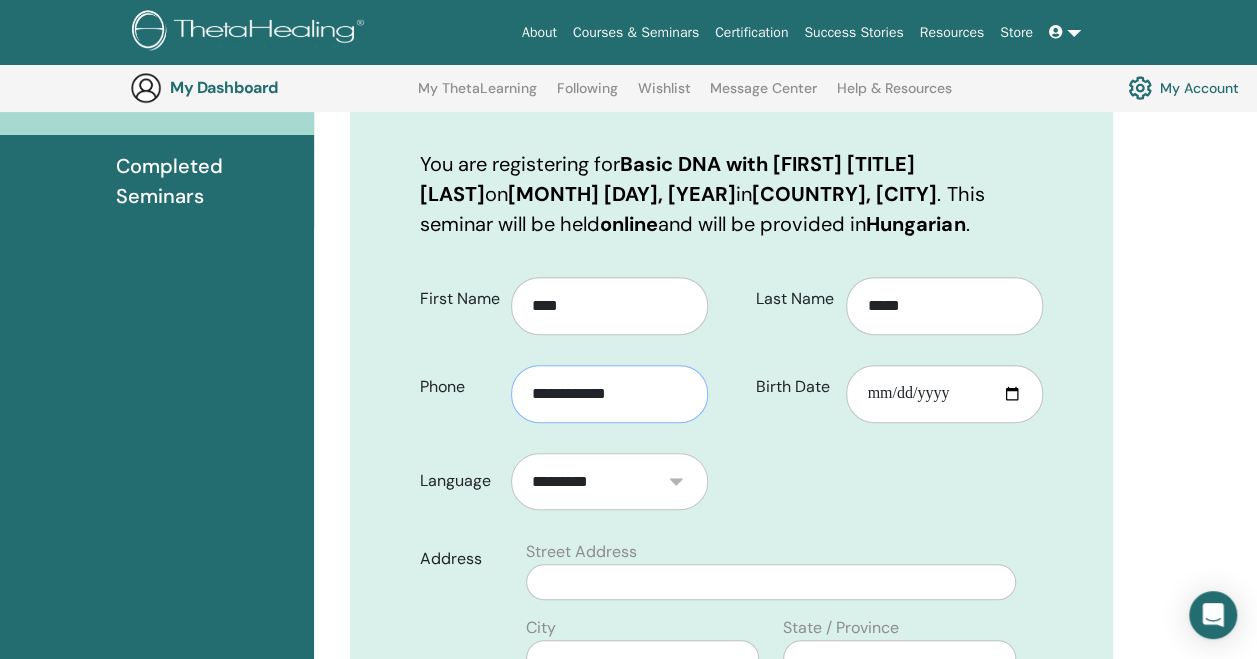 type on "**********" 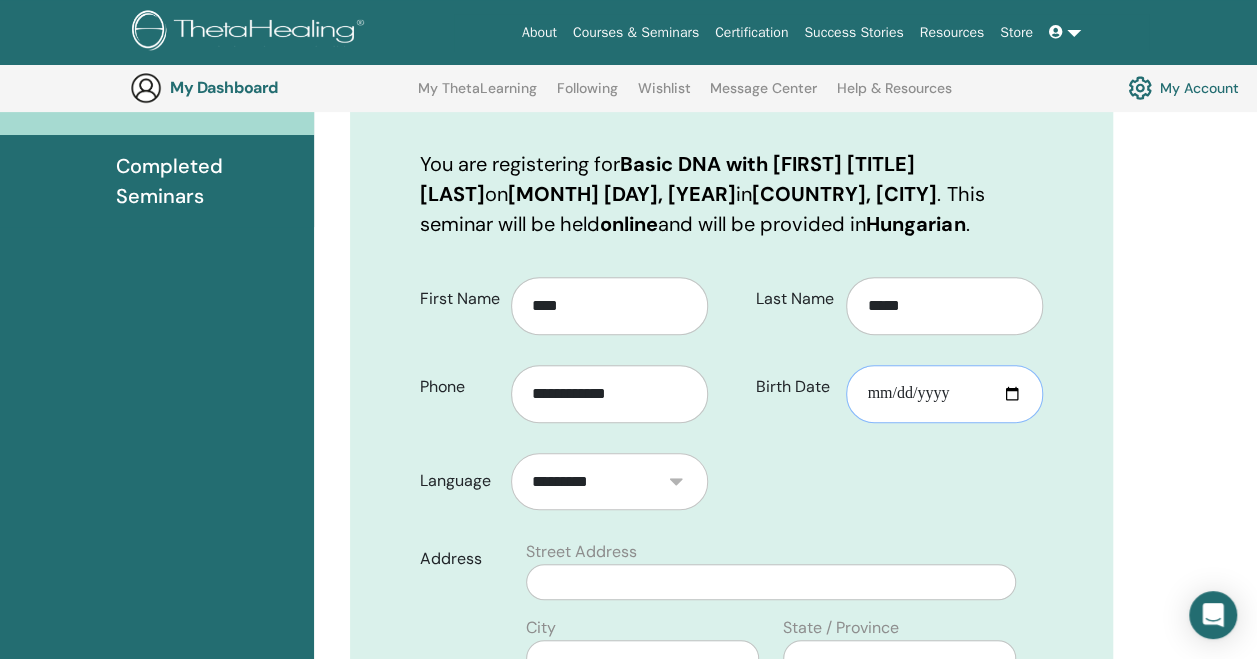 click on "Birth Date" at bounding box center [944, 394] 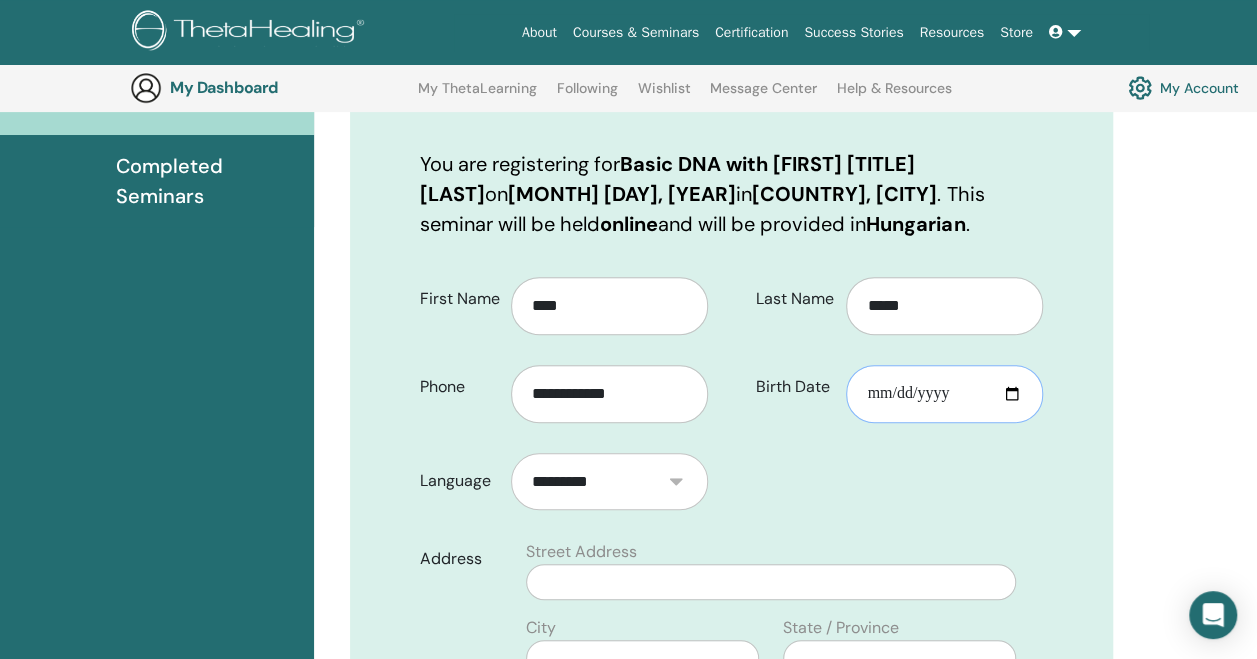 click on "Birth Date" at bounding box center (944, 394) 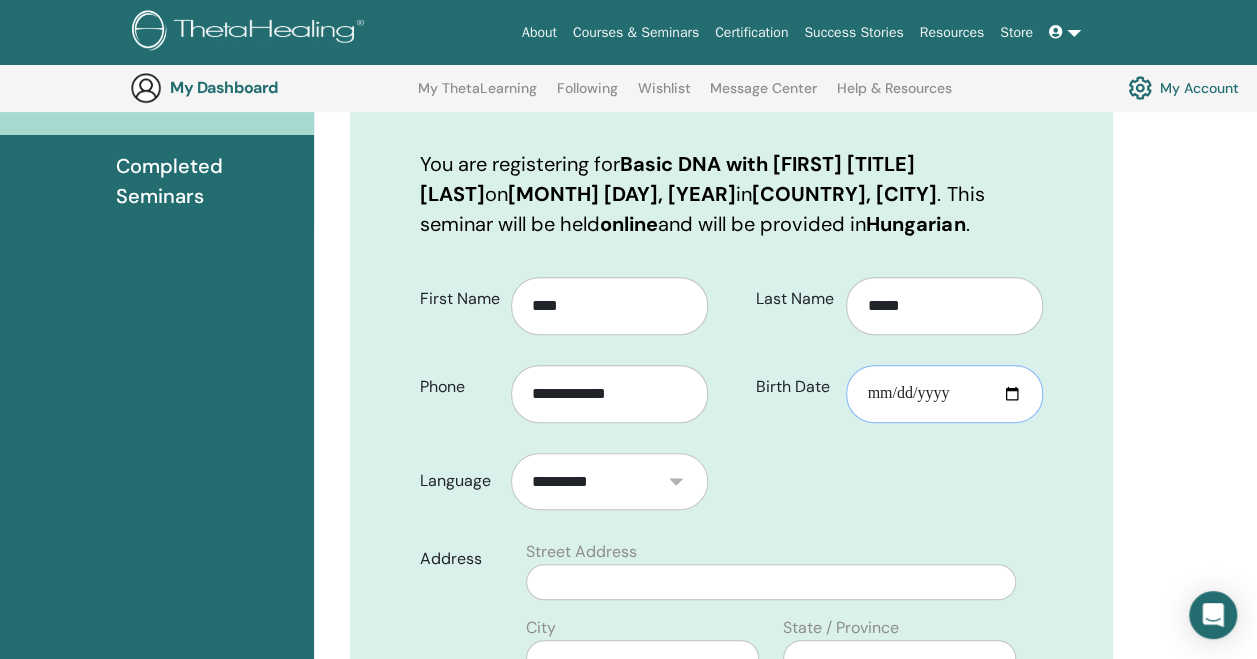 type on "**********" 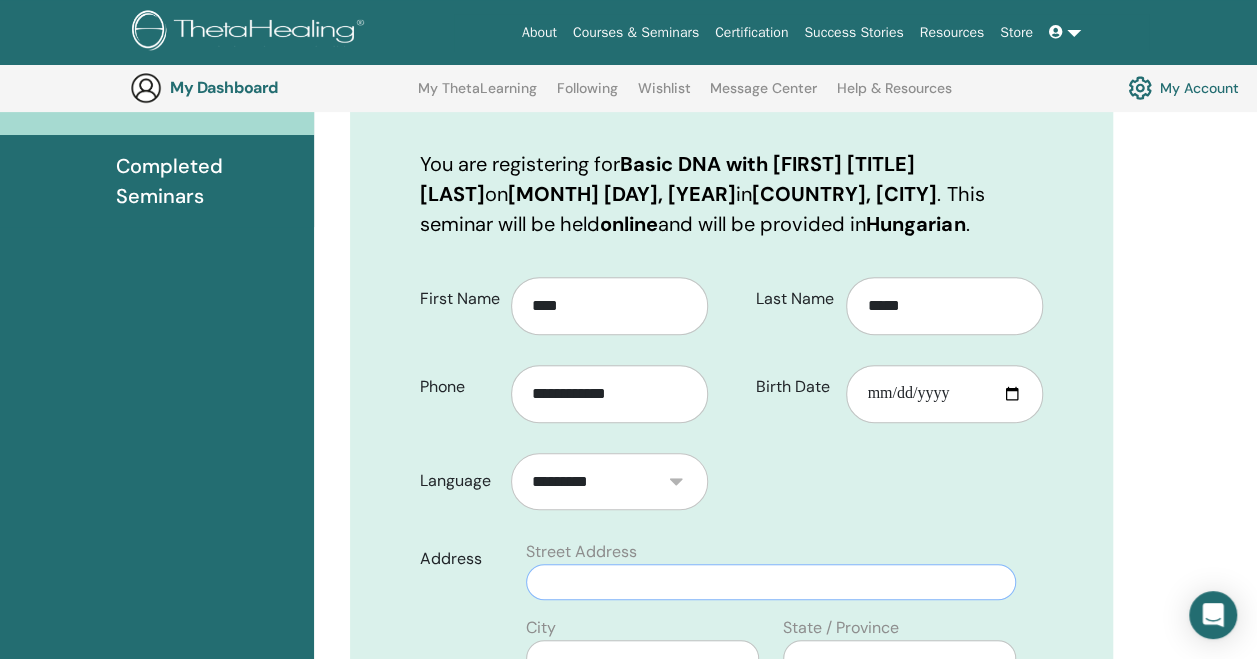click at bounding box center [771, 582] 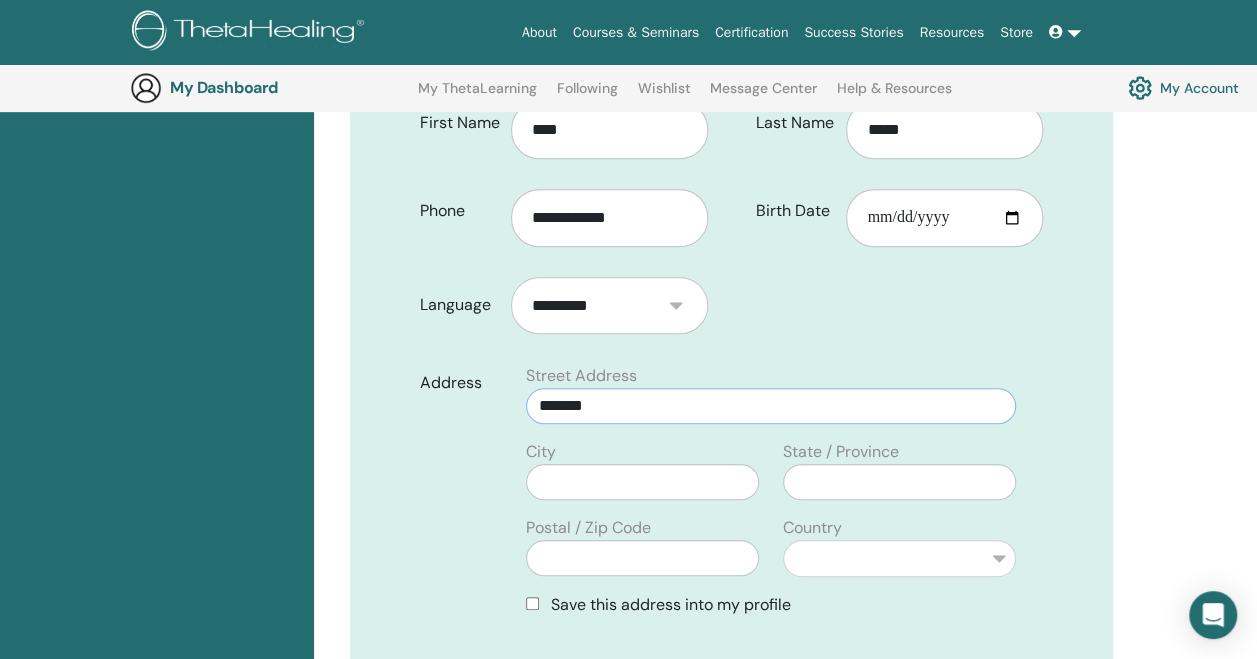 scroll, scrollTop: 506, scrollLeft: 0, axis: vertical 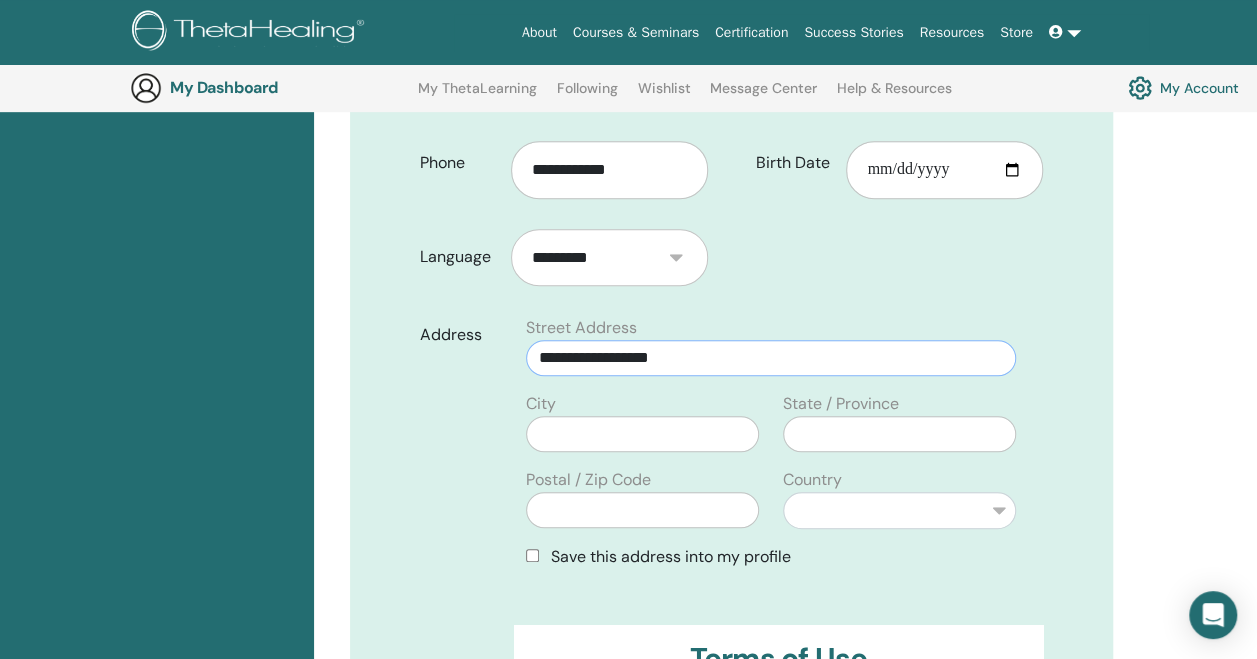 type on "**********" 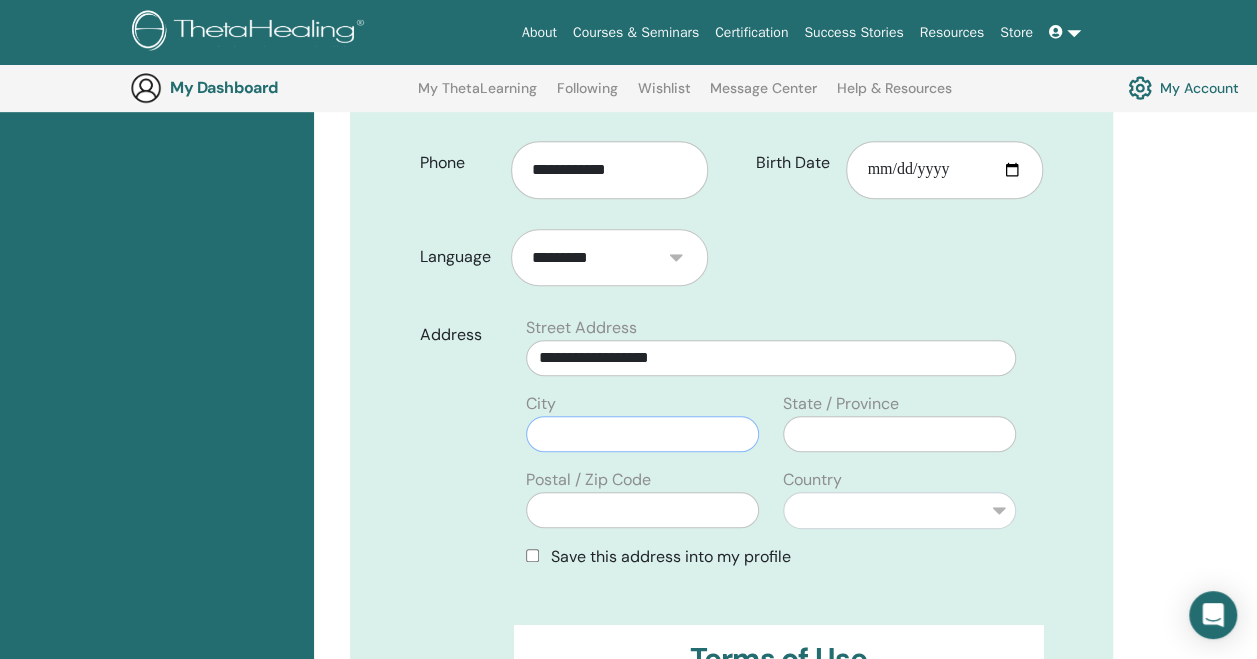 click at bounding box center (642, 434) 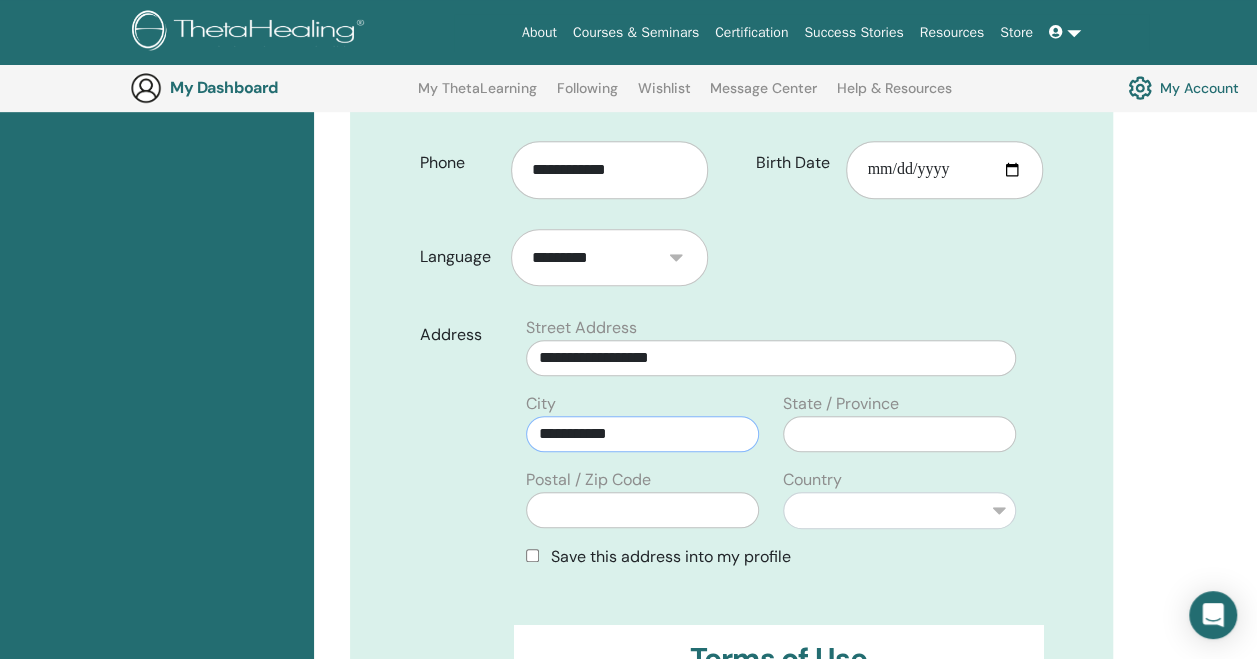 type on "**********" 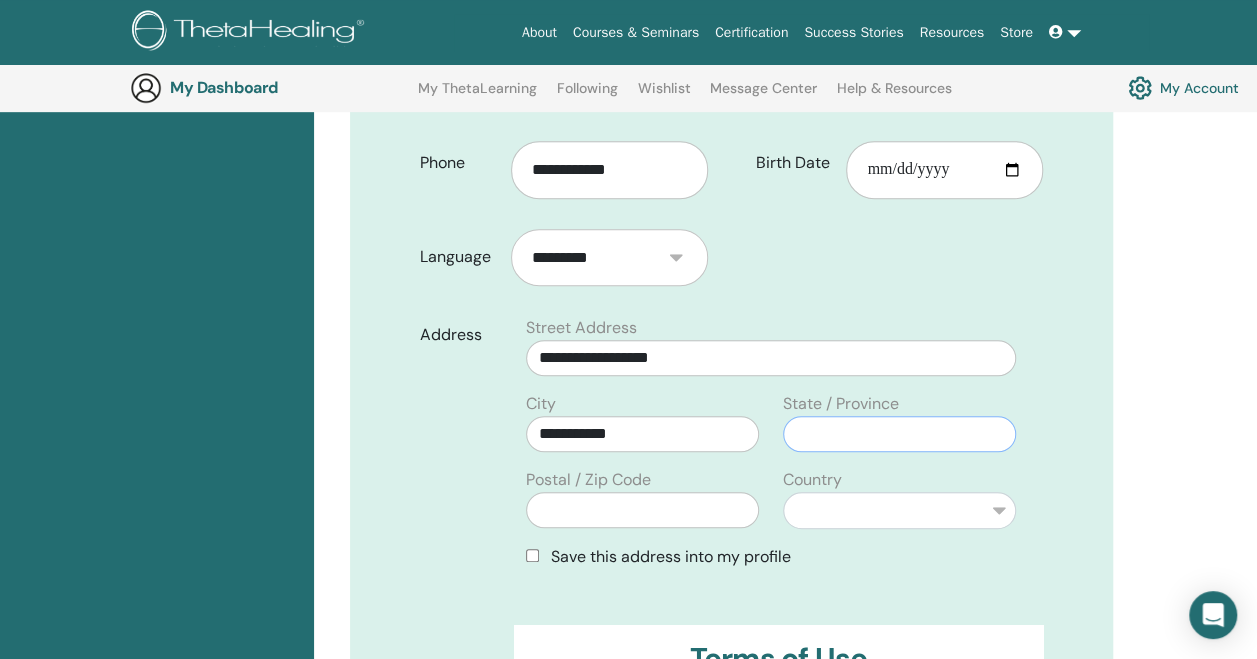 click at bounding box center (899, 434) 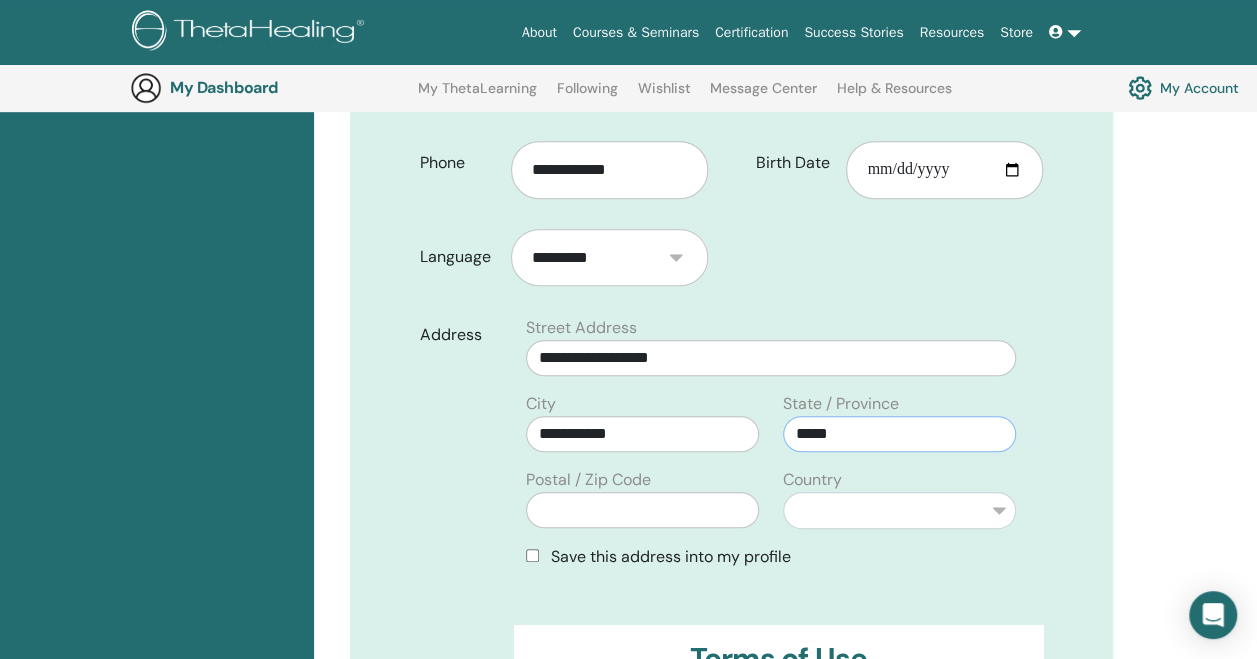 type on "*****" 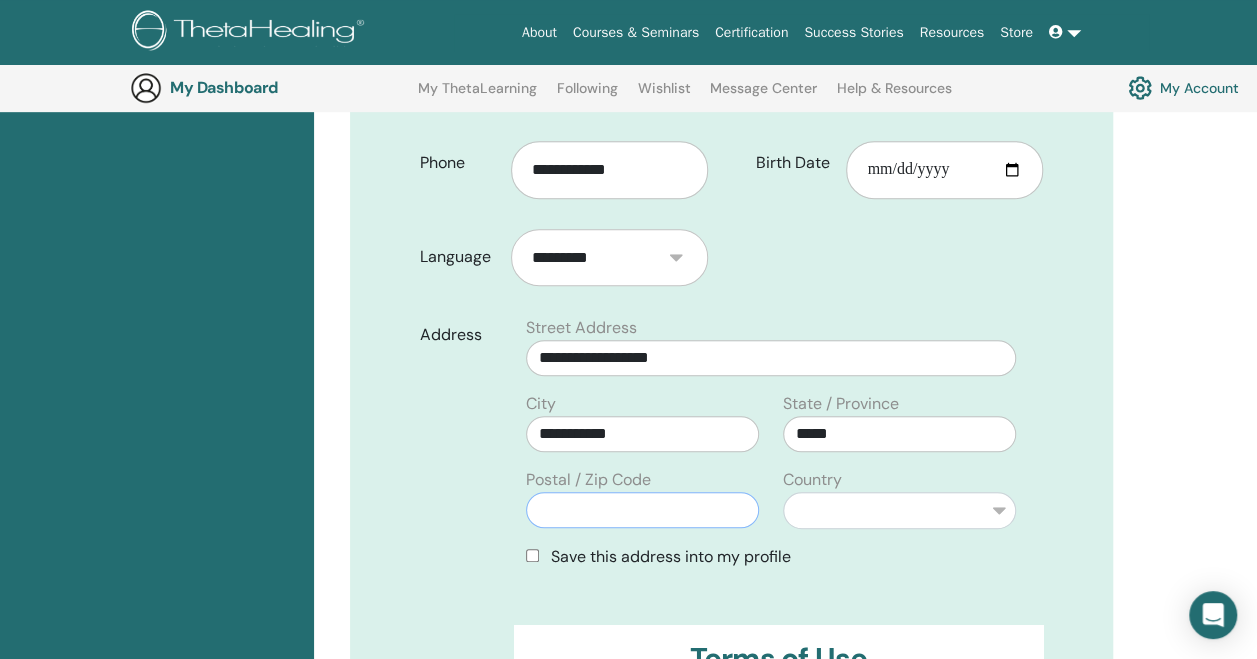 click at bounding box center [642, 510] 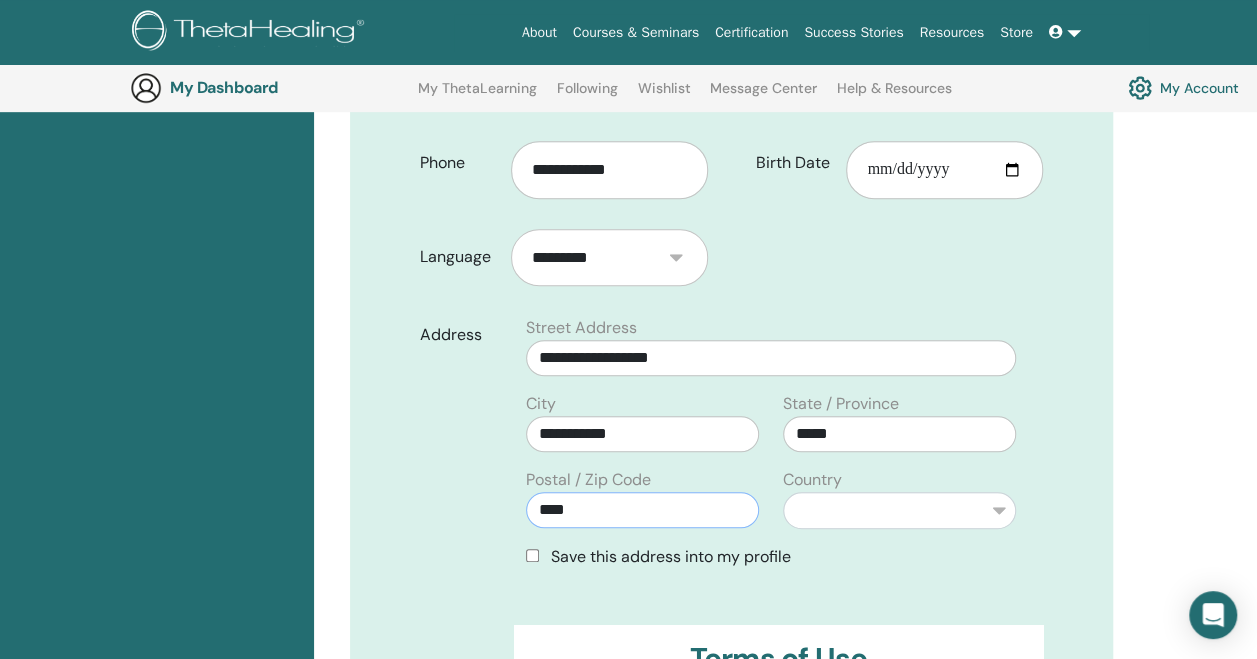 type on "****" 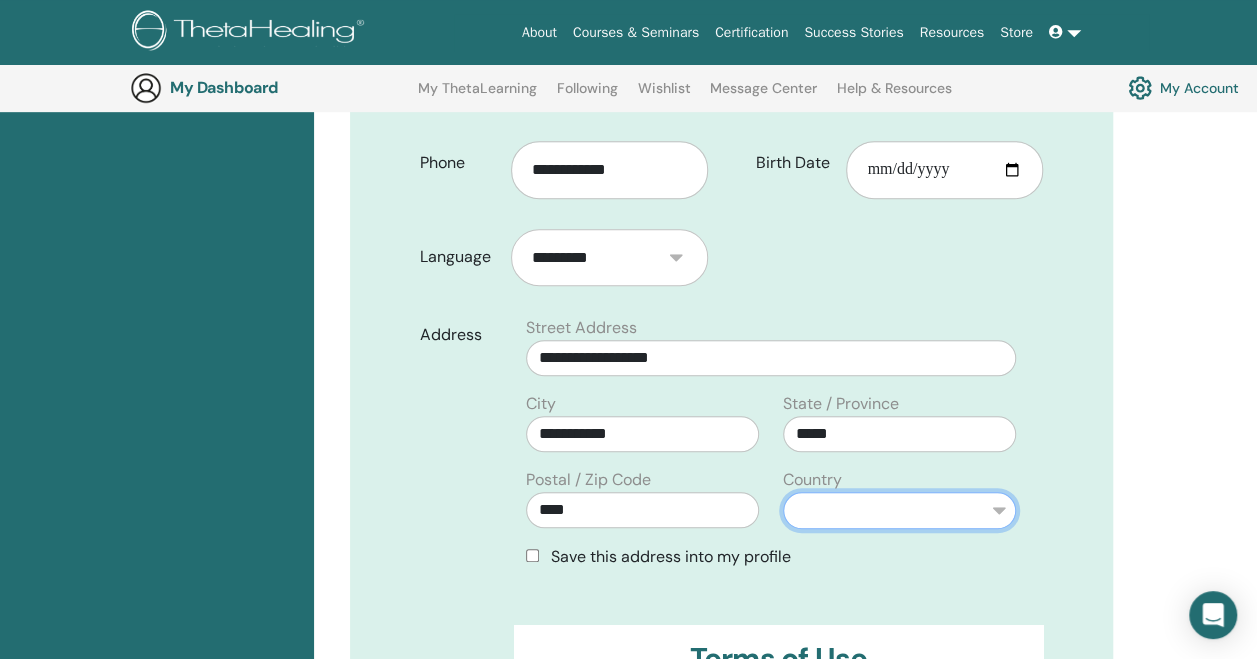 click on "**********" at bounding box center [899, 510] 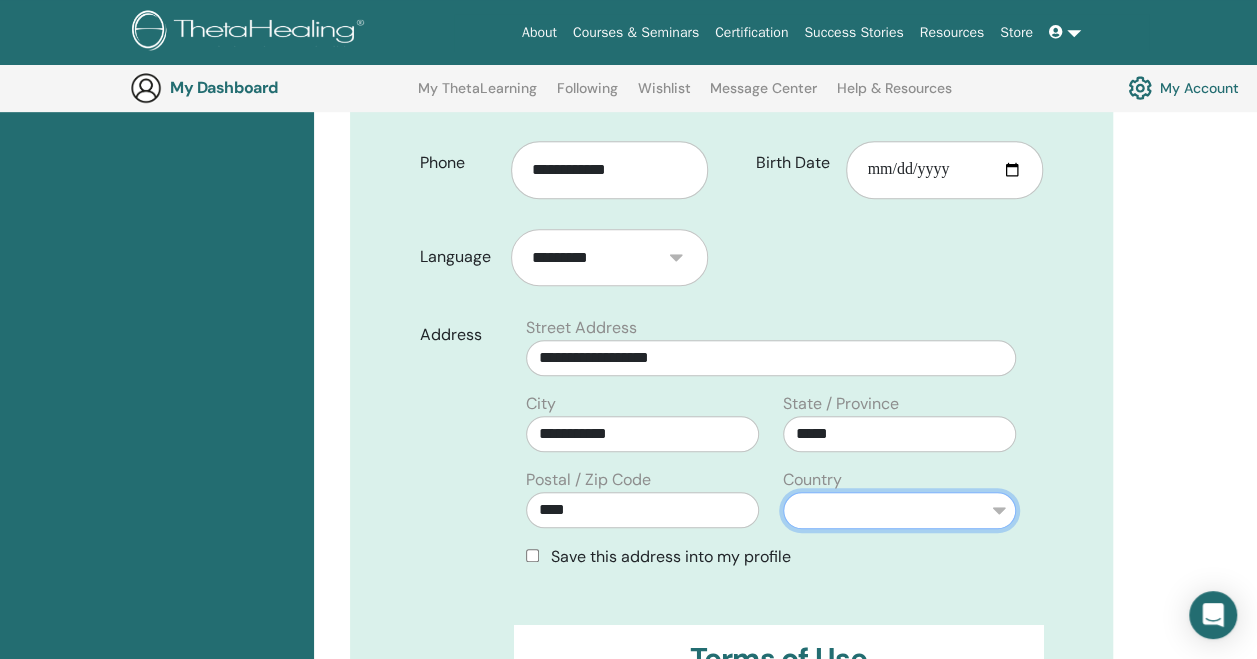select on "***" 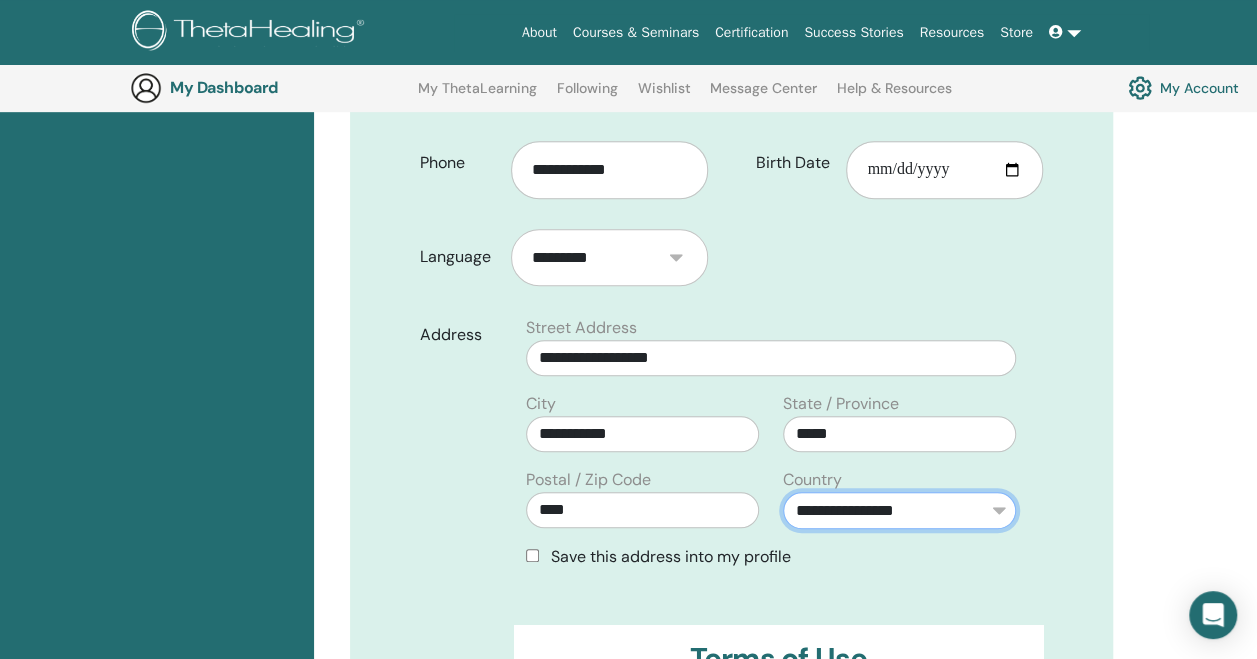 click on "**********" at bounding box center (899, 510) 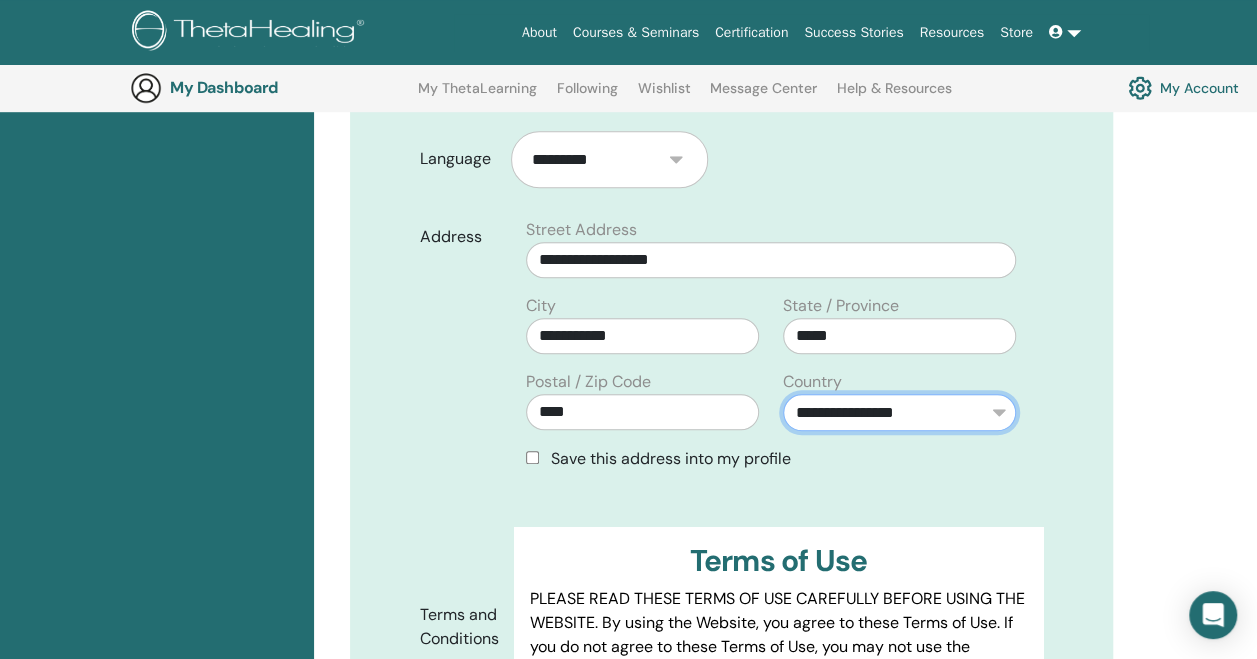 scroll, scrollTop: 616, scrollLeft: 0, axis: vertical 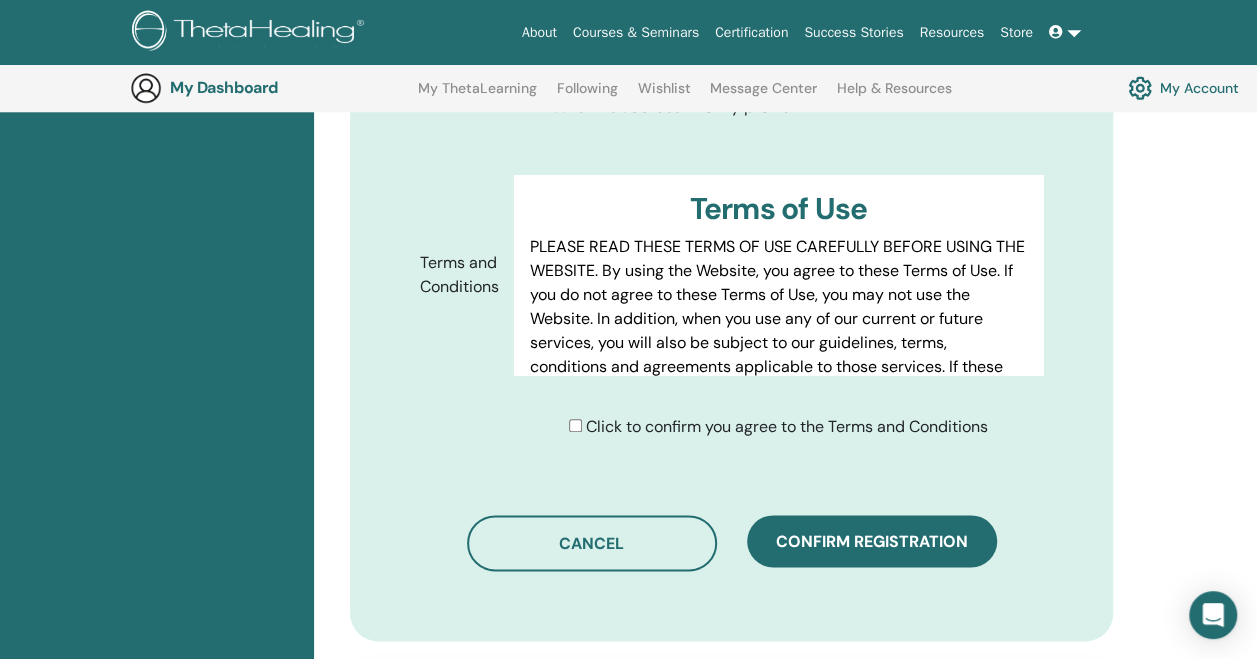click on "Click to confirm you agree to the Terms and Conditions" at bounding box center [778, 427] 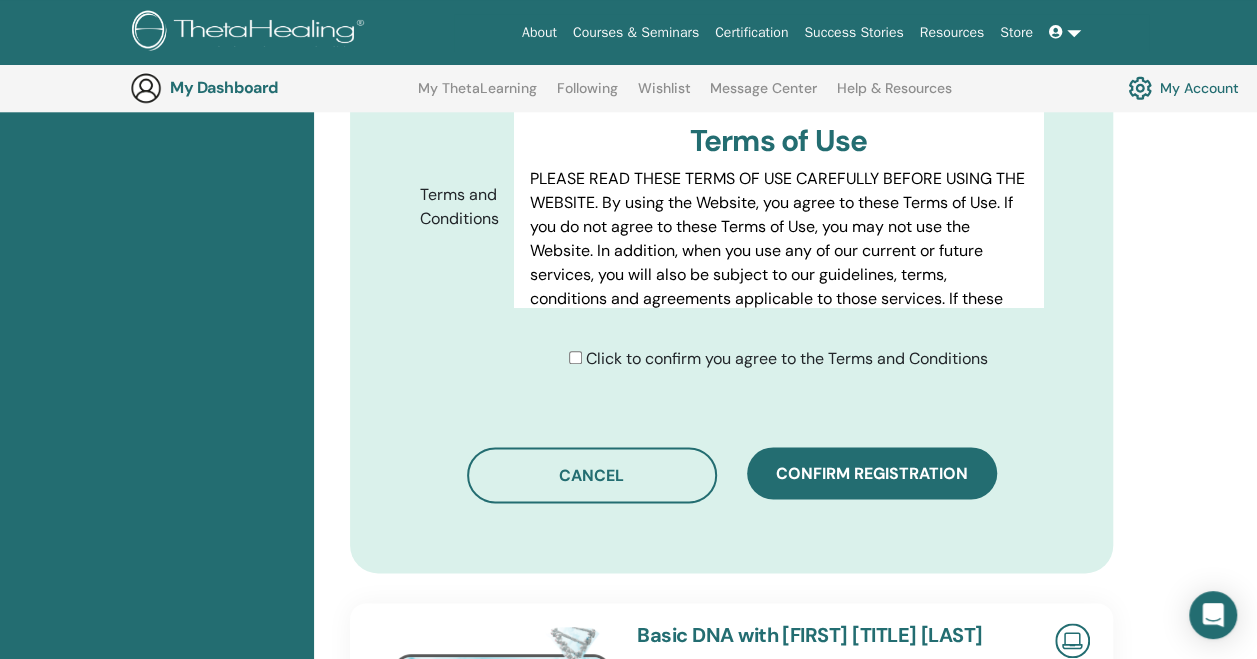 scroll, scrollTop: 1042, scrollLeft: 0, axis: vertical 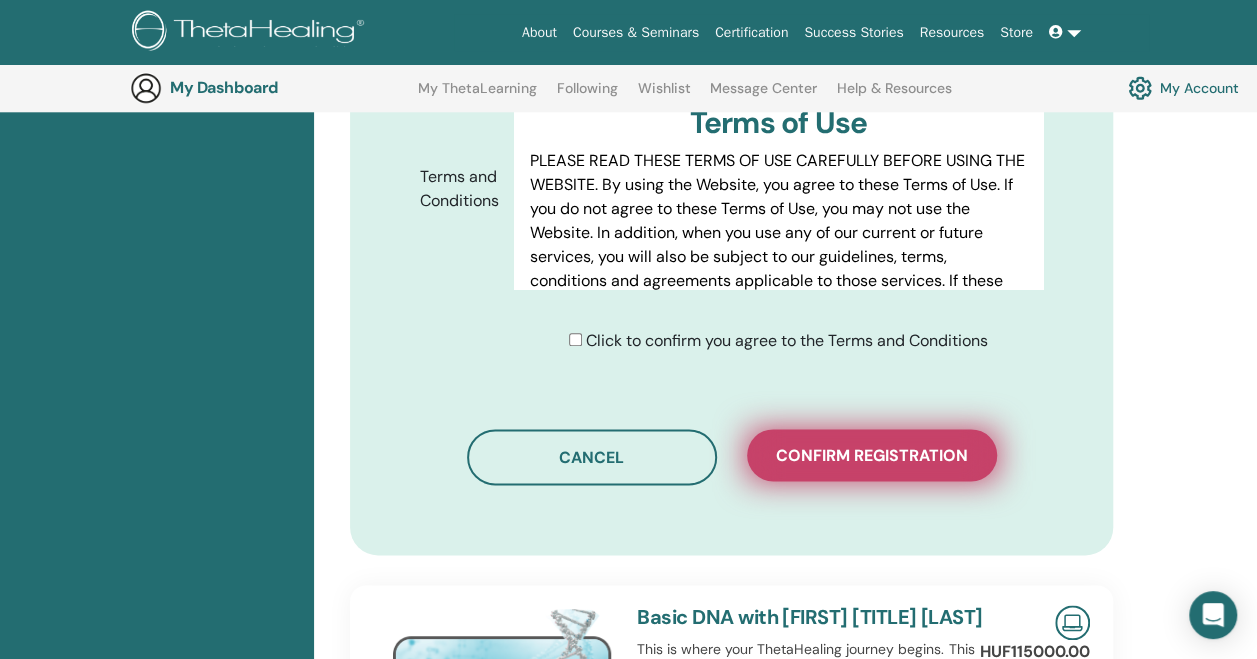 click on "Confirm registration" at bounding box center (872, 455) 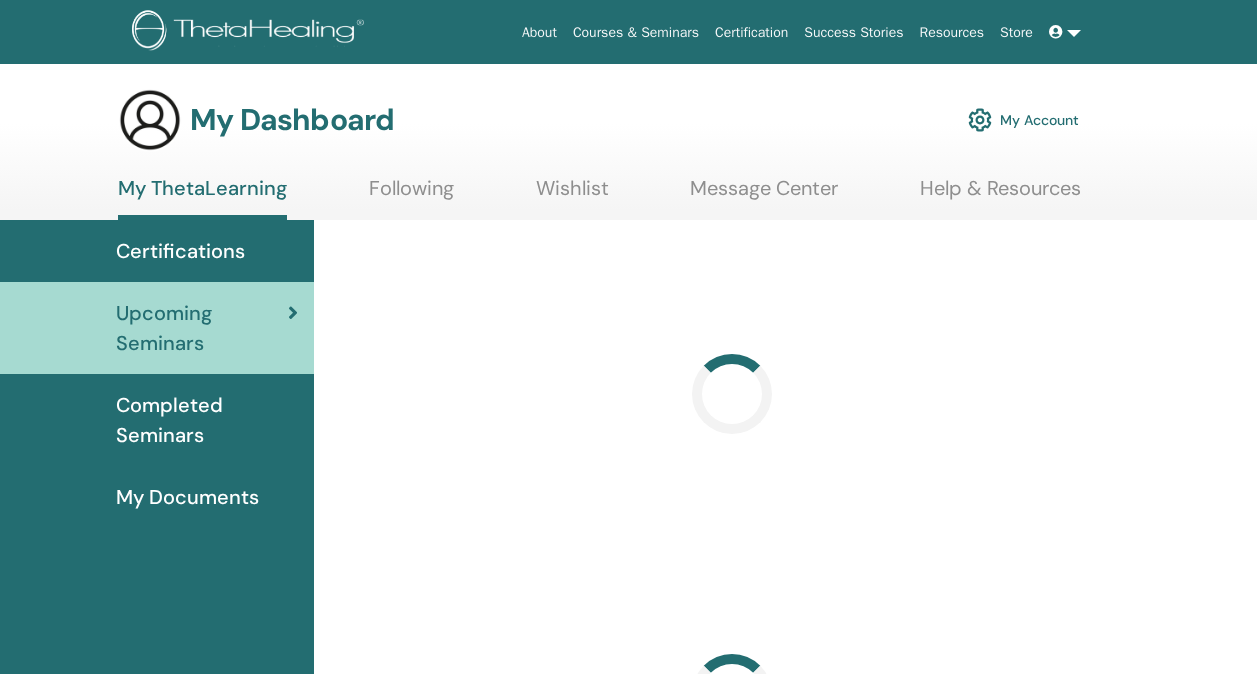 scroll, scrollTop: 0, scrollLeft: 0, axis: both 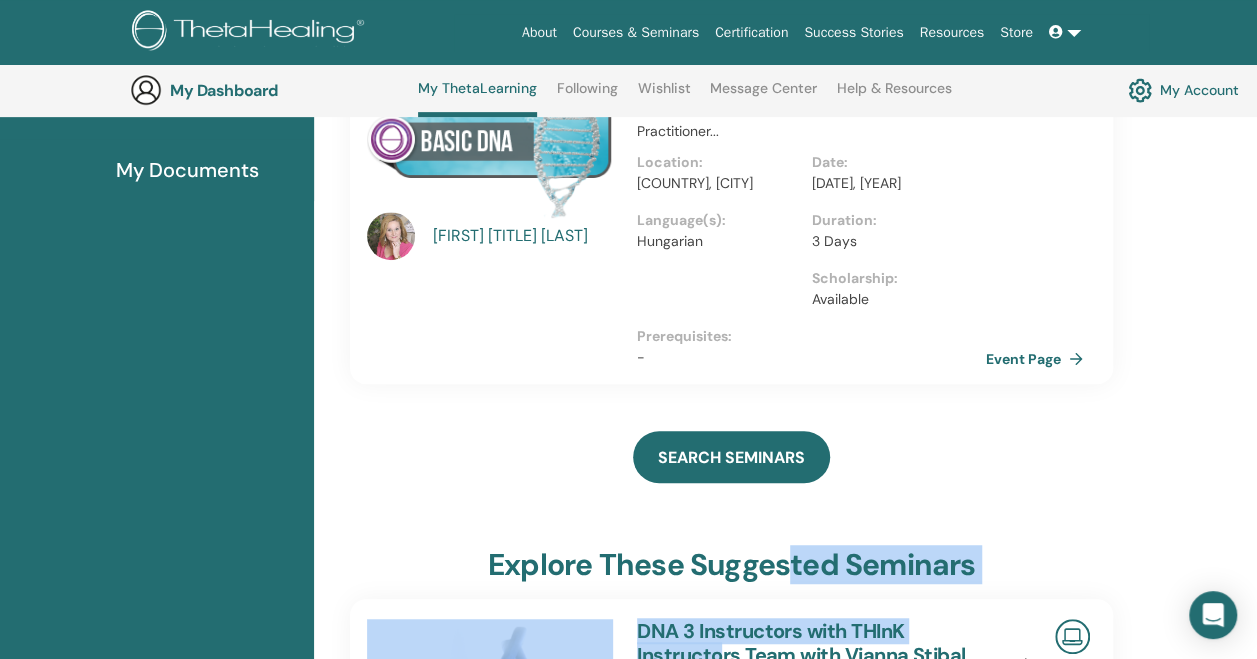 drag, startPoint x: 729, startPoint y: 670, endPoint x: 714, endPoint y: 674, distance: 15.524175 